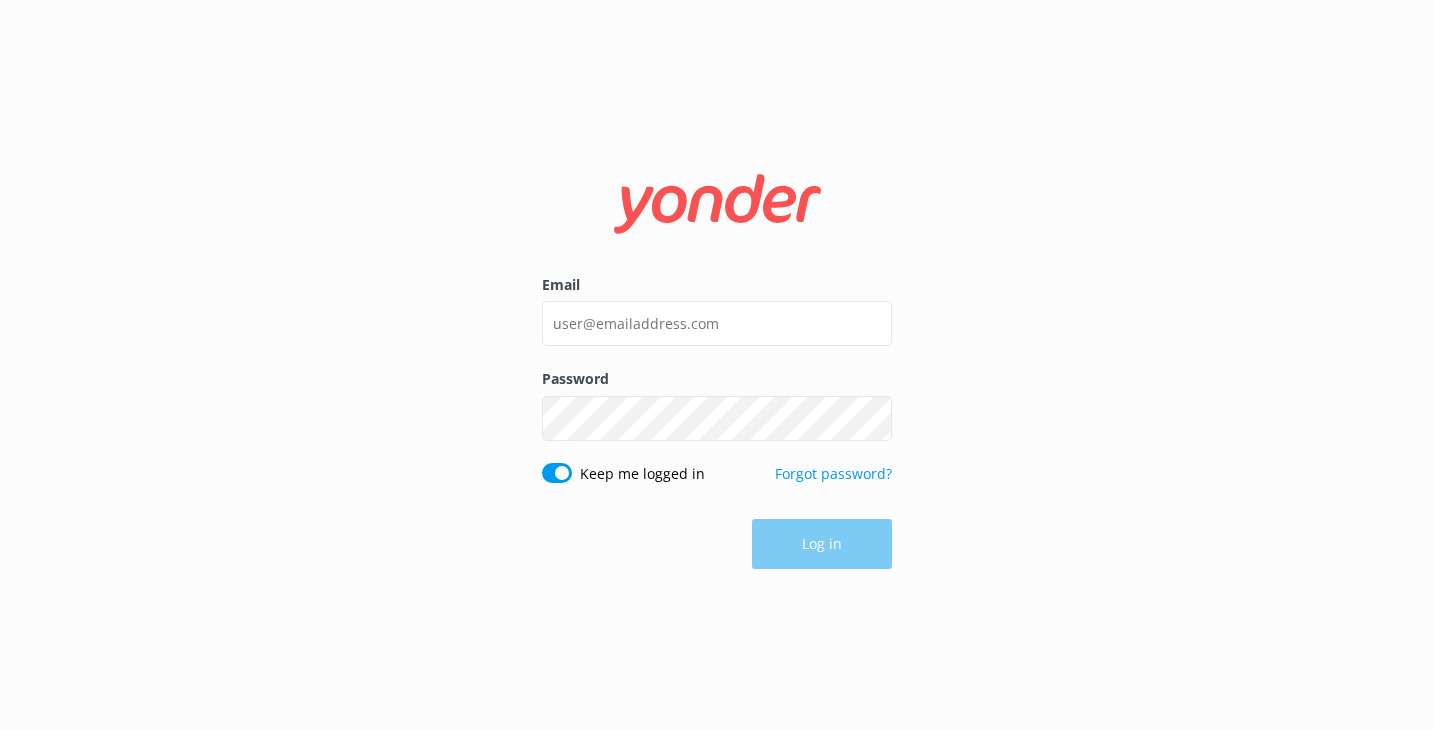 scroll, scrollTop: 0, scrollLeft: 0, axis: both 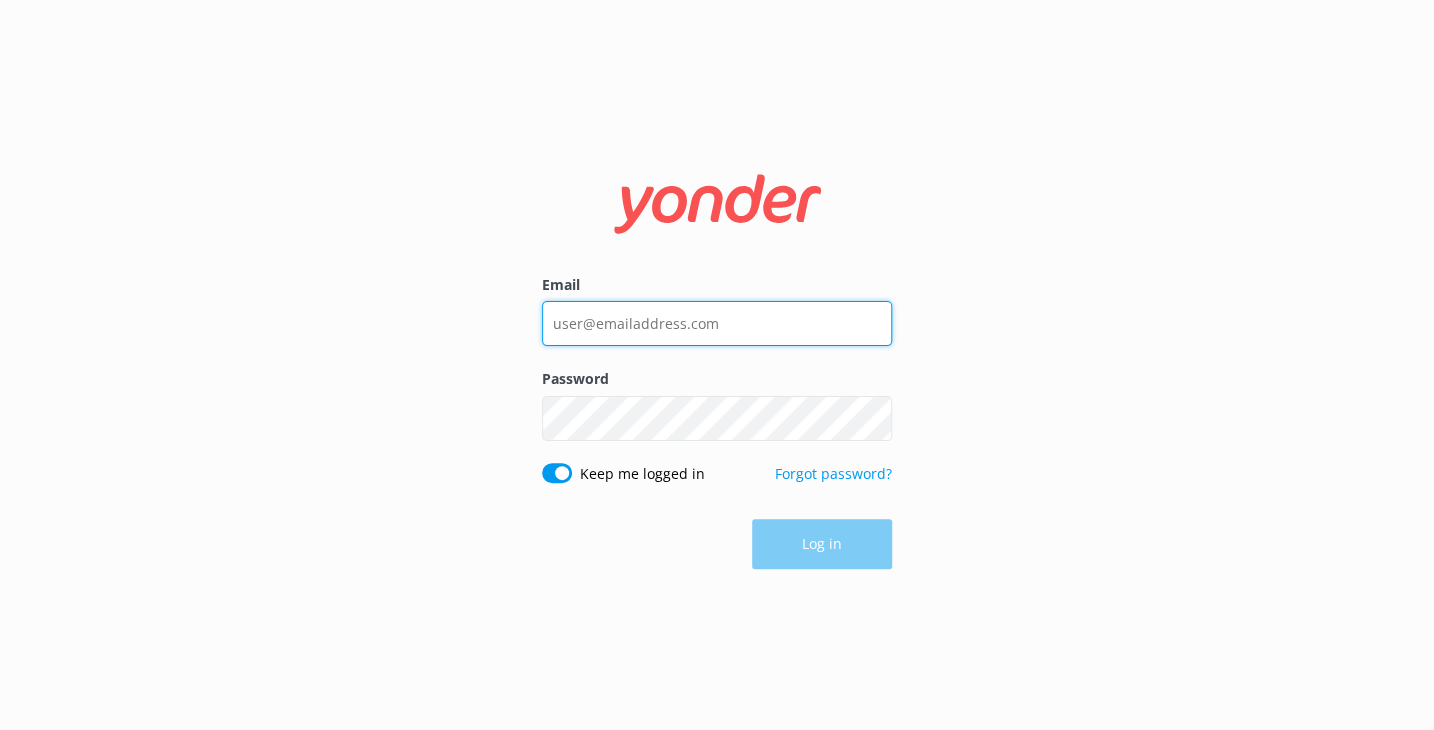 type on "[EMAIL_ADDRESS][DOMAIN_NAME]" 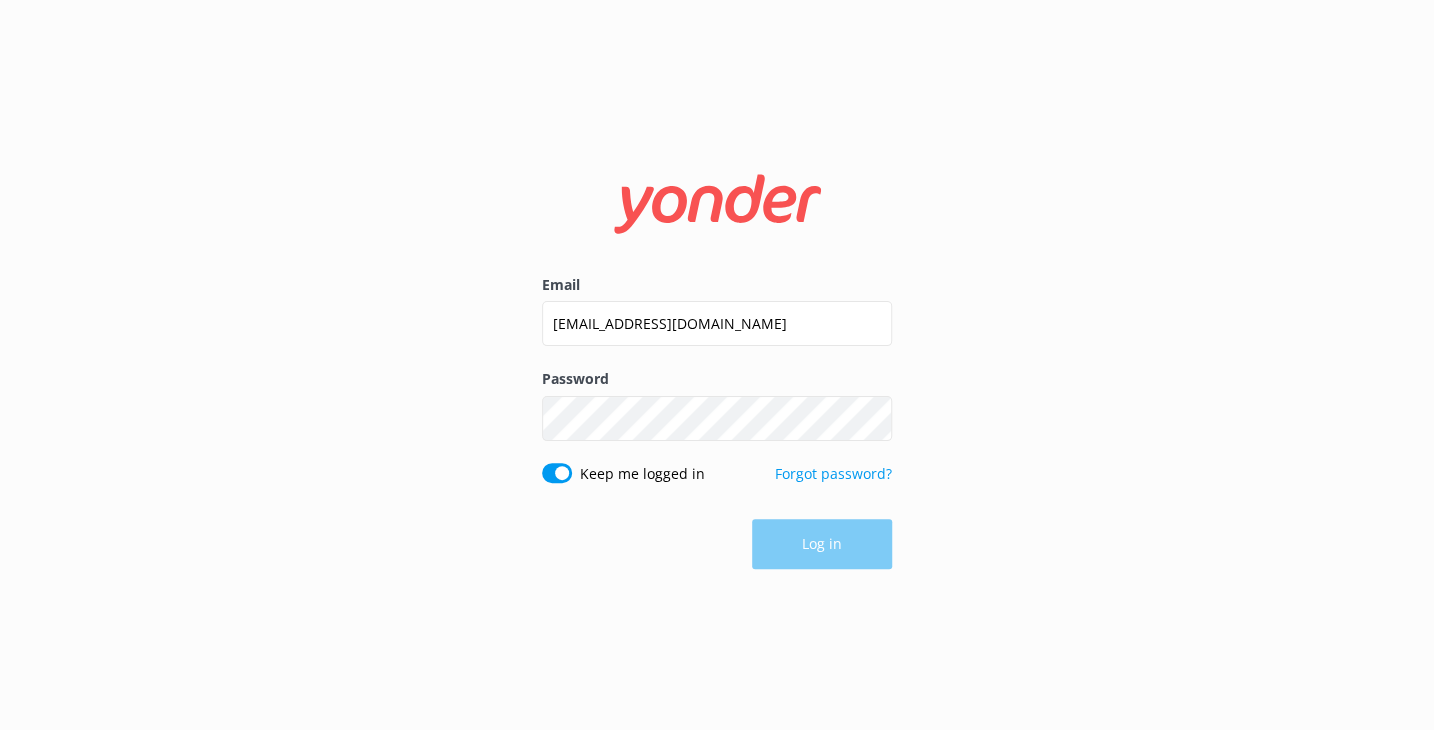 click on "Email [EMAIL_ADDRESS][DOMAIN_NAME] Password Show password Keep me logged in Forgot password? Log in" at bounding box center [717, 365] 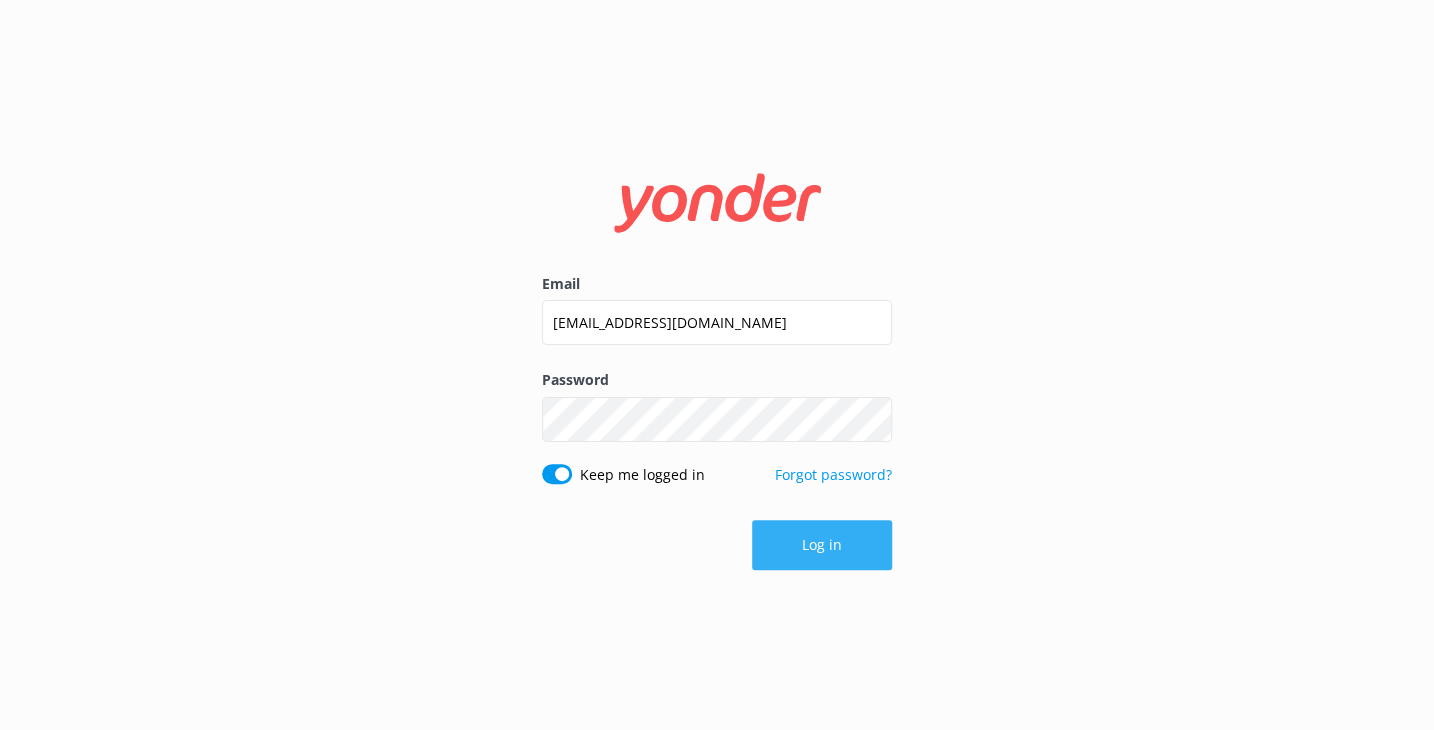 click on "Log in" at bounding box center [822, 545] 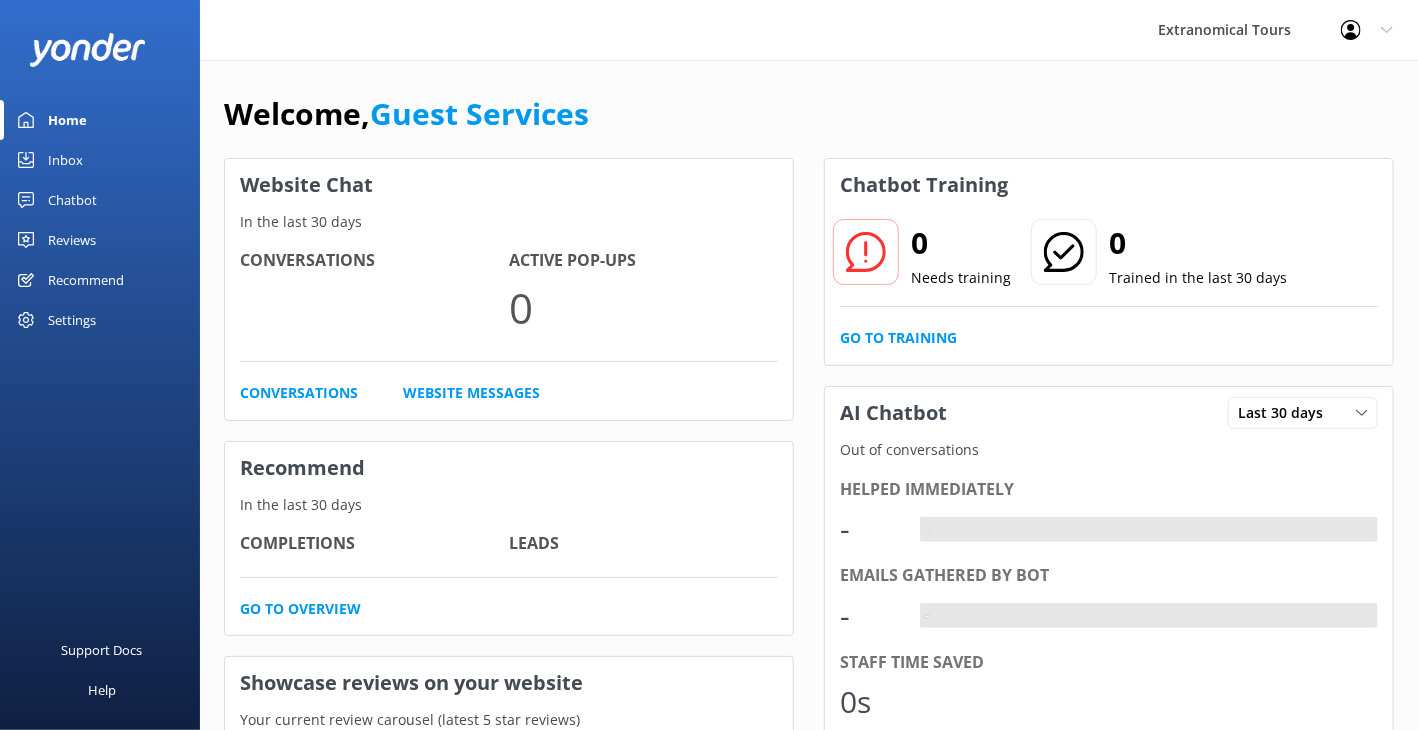 click on "Inbox" at bounding box center (100, 160) 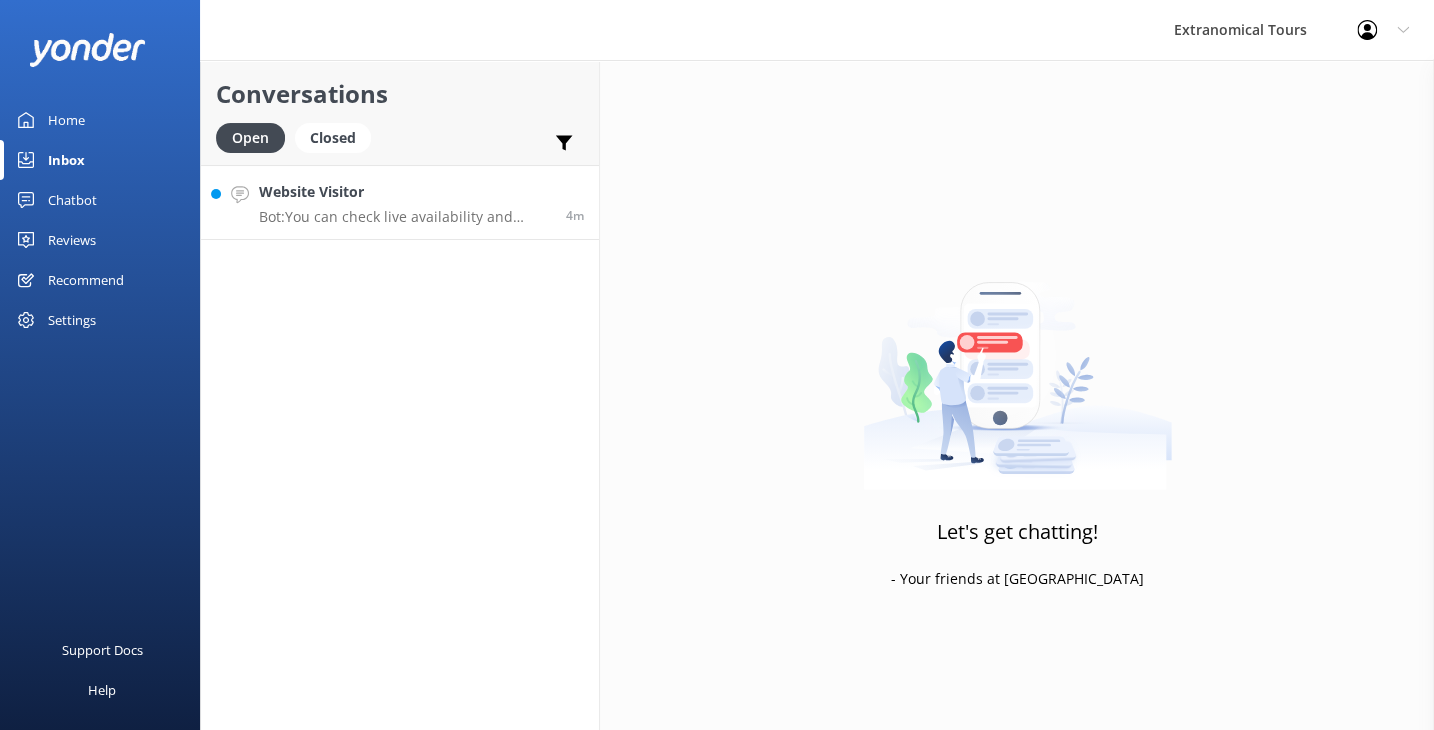 click on "Website Visitor" at bounding box center [405, 192] 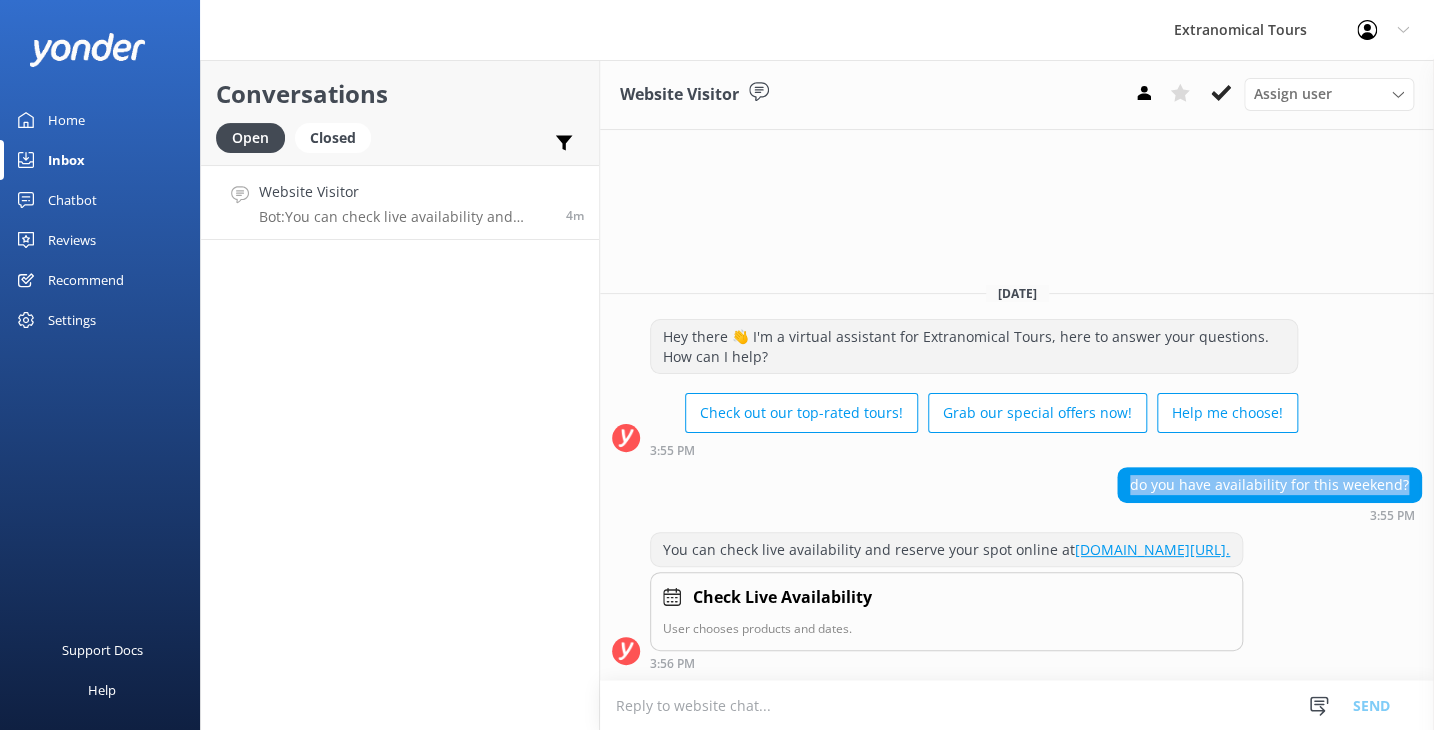 copy on "do you have availability for this weekend?" 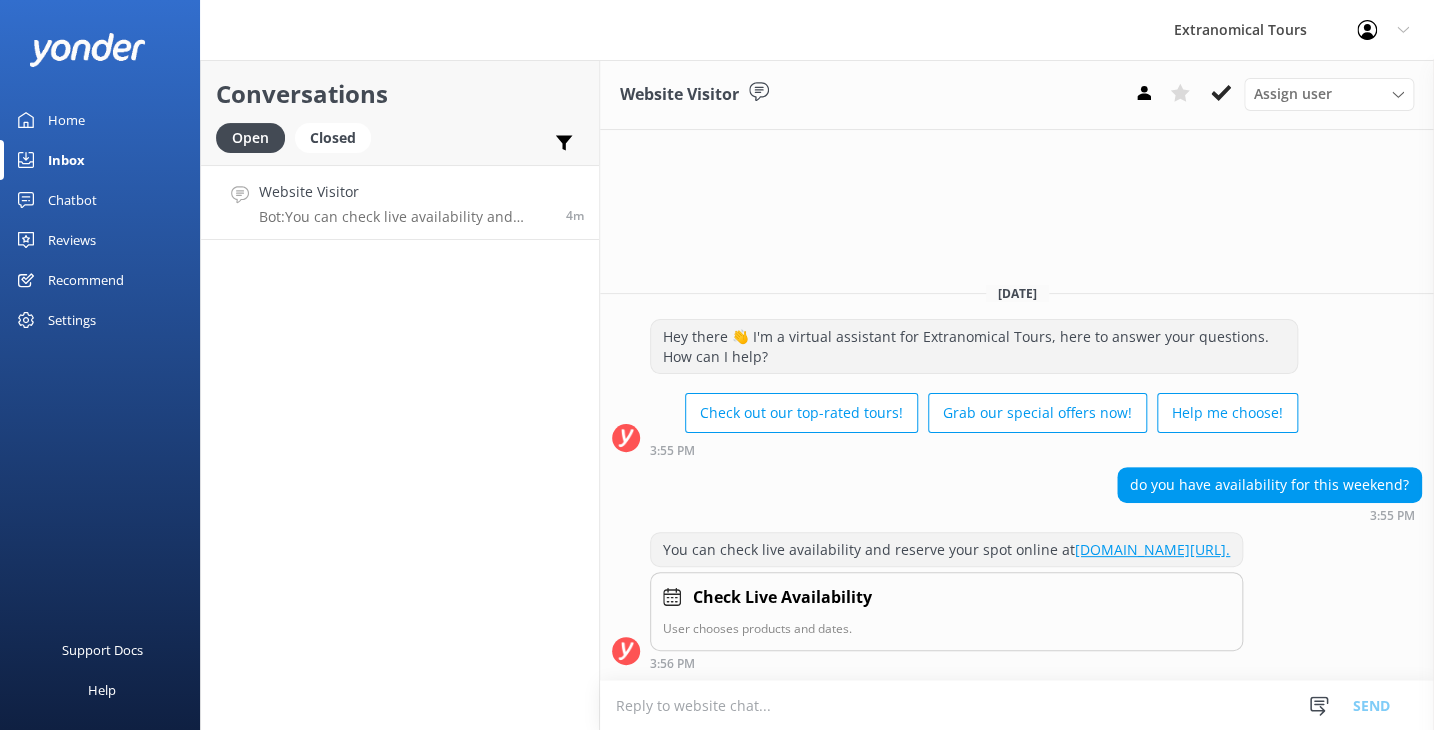 click on "Website Visitor Assign user [PERSON_NAME] Guest Services [DATE] Hey there 👋 I'm a virtual assistant for Extranomical Tours, here to answer your questions. How can I help? Check out our top-rated tours! Grab our special offers now! Help me choose! 3:55 PM do you have availability for this weekend? 3:55 PM You can check live availability and reserve your spot online at  [DOMAIN_NAME][URL]. Check Live Availability User chooses products and dates. 3:56 PM Snippets Manage Still Need Further Assistance? Hi, just checking in - do you stil Closing Inactive Chat Hello, I noticed that your chat re Send" at bounding box center (1017, 395) 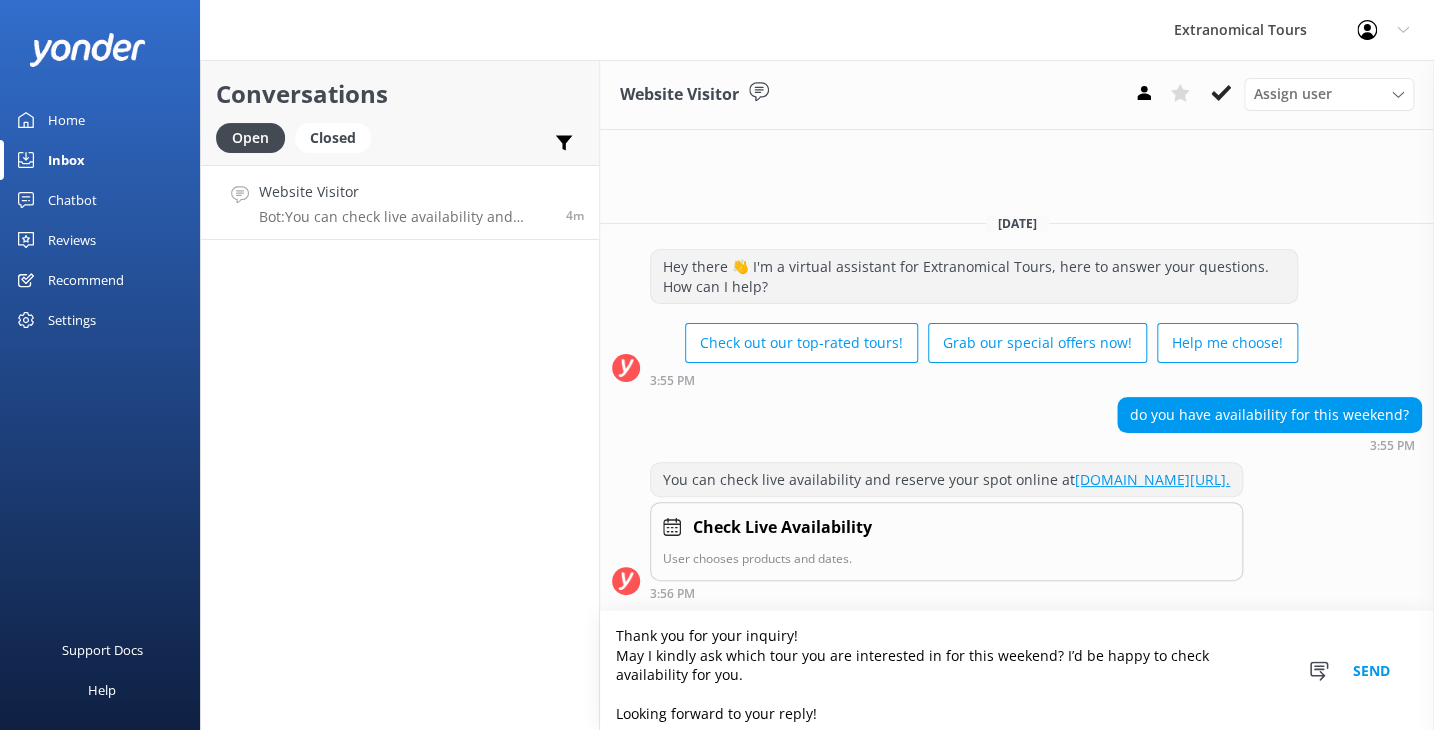 click on "Thank you for your inquiry!
May I kindly ask which tour you are interested in for this weekend? I’d be happy to check availability for you.
Looking forward to your reply!" at bounding box center [1017, 670] 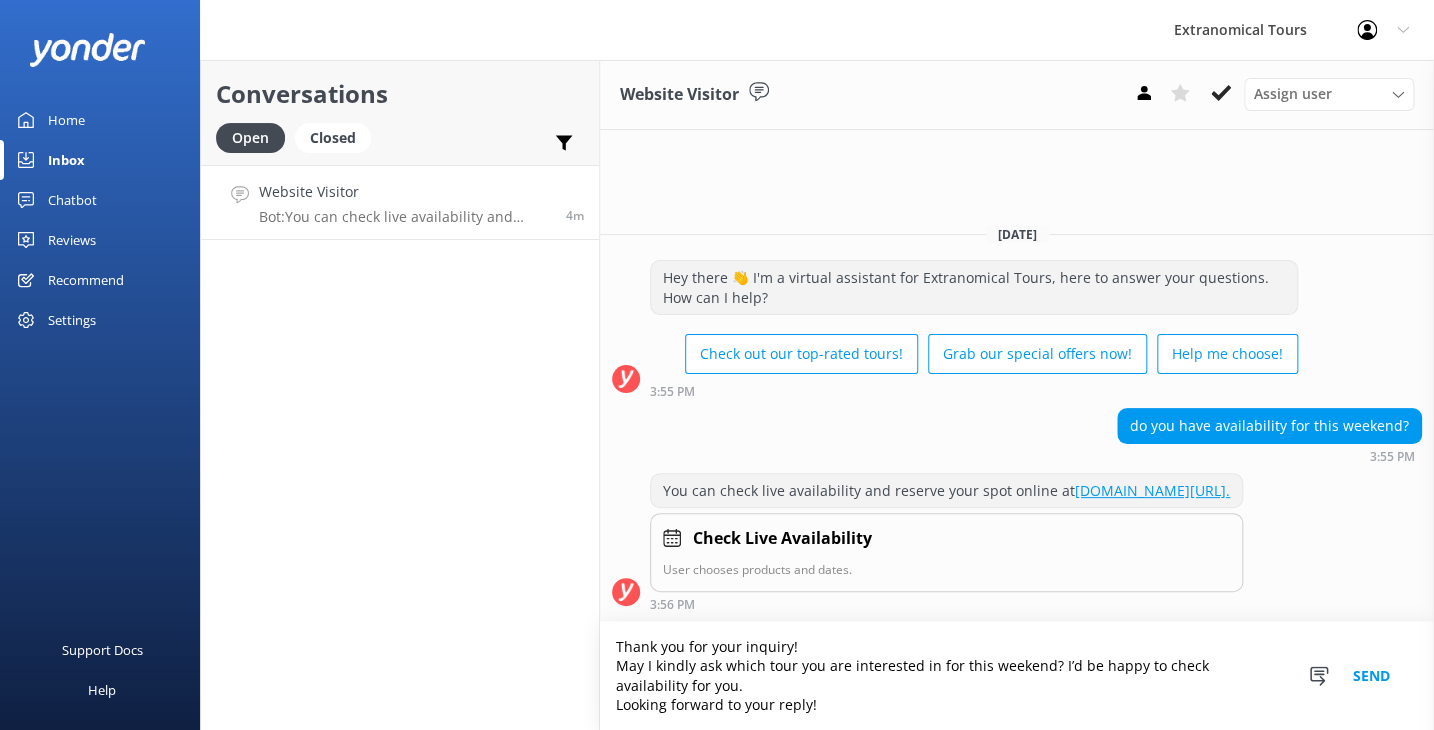 type on "Thank you for your inquiry!
May I kindly ask which tour you are interested in for this weekend? I’d be happy to check availability for you.
Looking forward to your reply!" 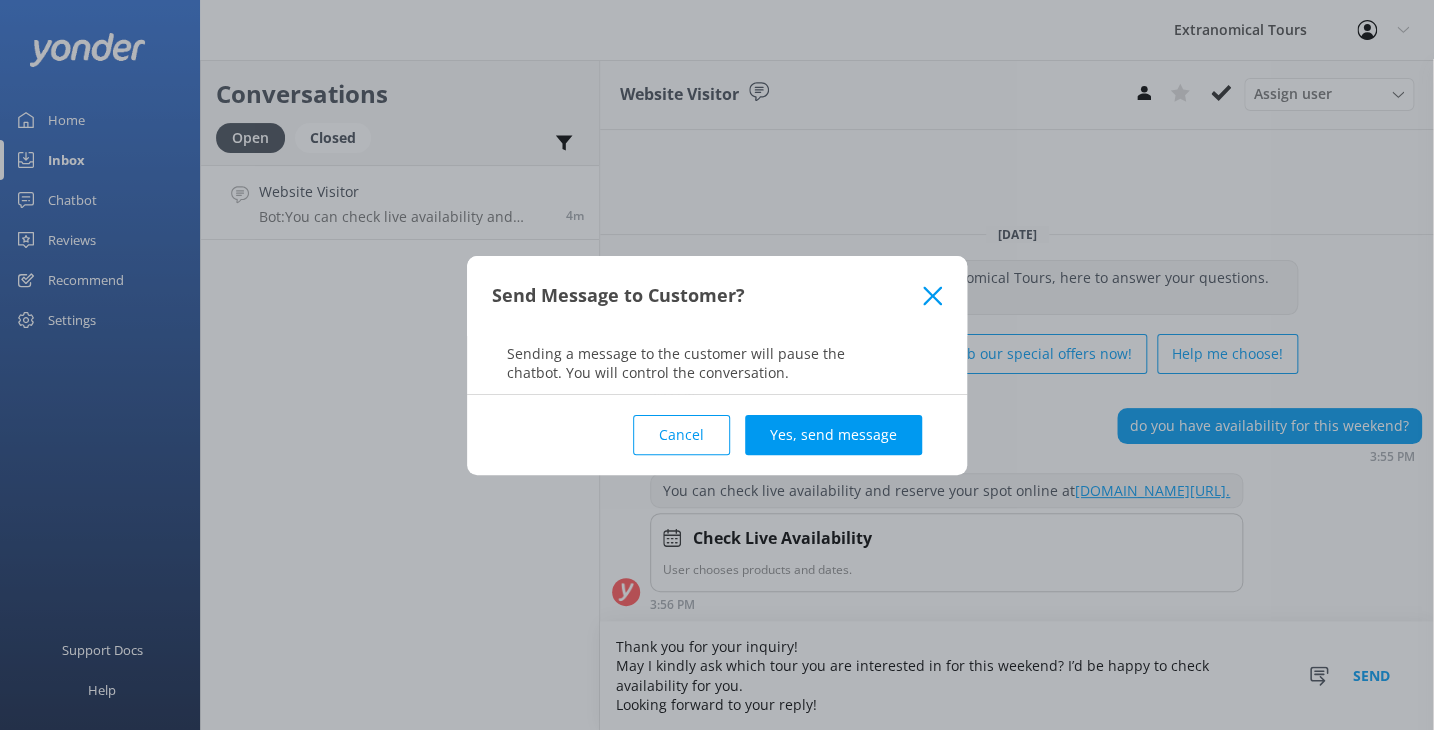 click on "Send Message to Customer? Sending a message to the customer will pause the chatbot. You will control the conversation. Cancel Yes, send message" at bounding box center (717, 365) 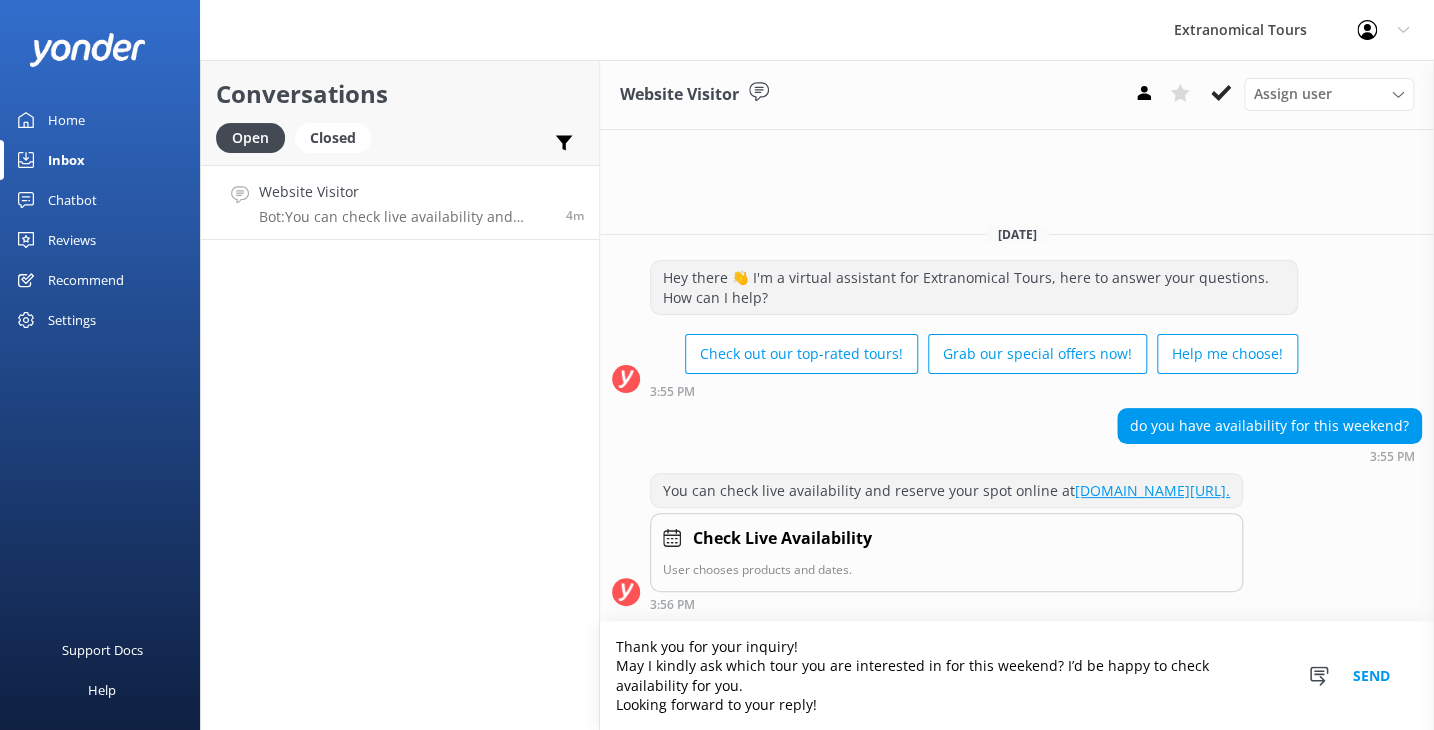 click on "Send" at bounding box center (1371, 676) 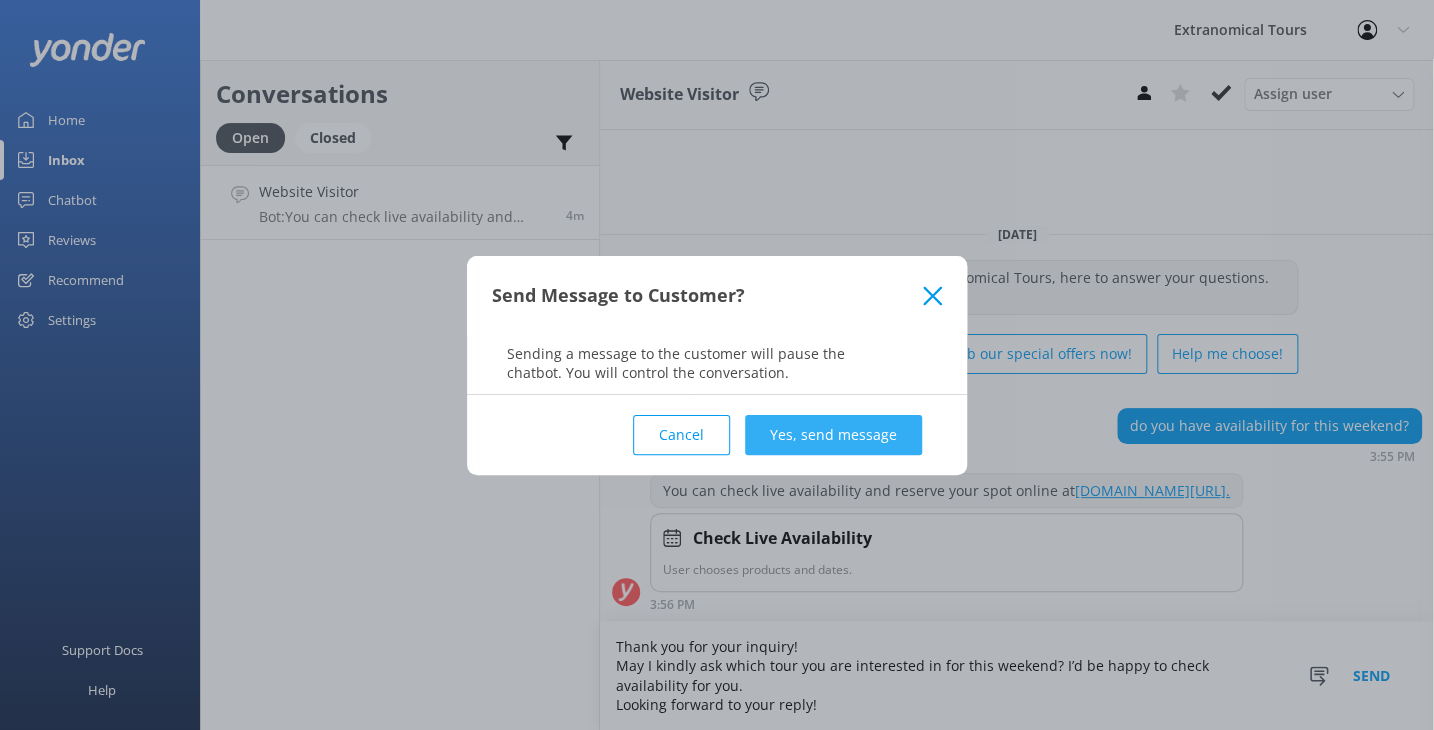 click on "Yes, send message" at bounding box center [833, 435] 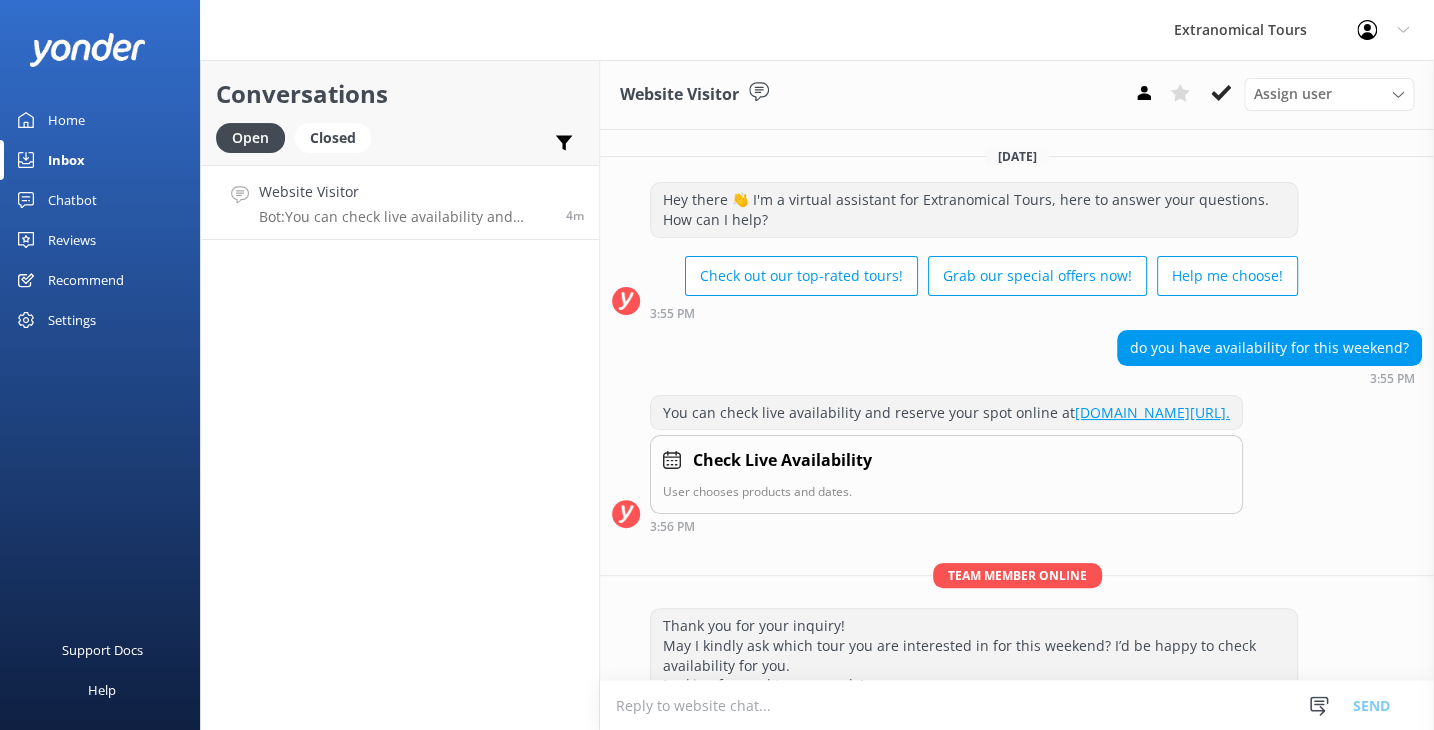 scroll, scrollTop: 69, scrollLeft: 0, axis: vertical 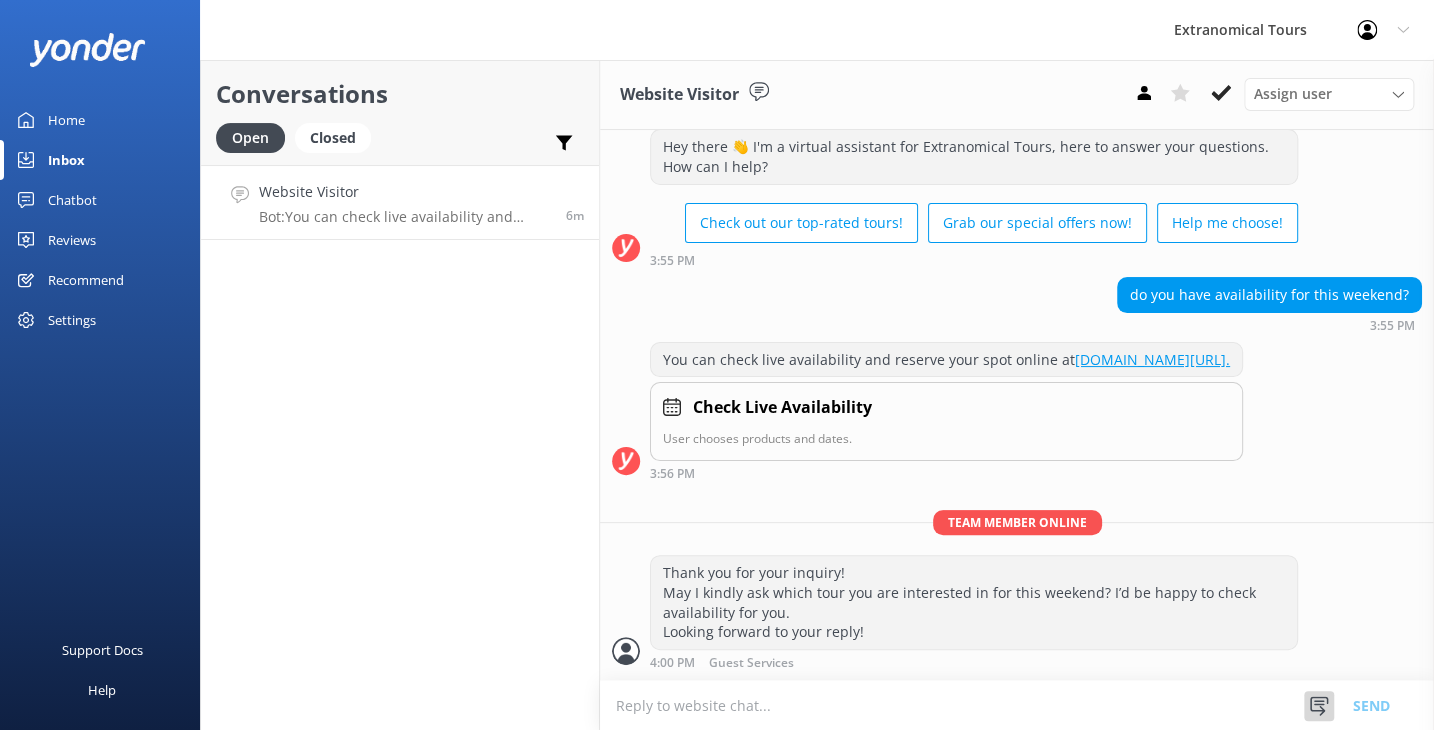 click 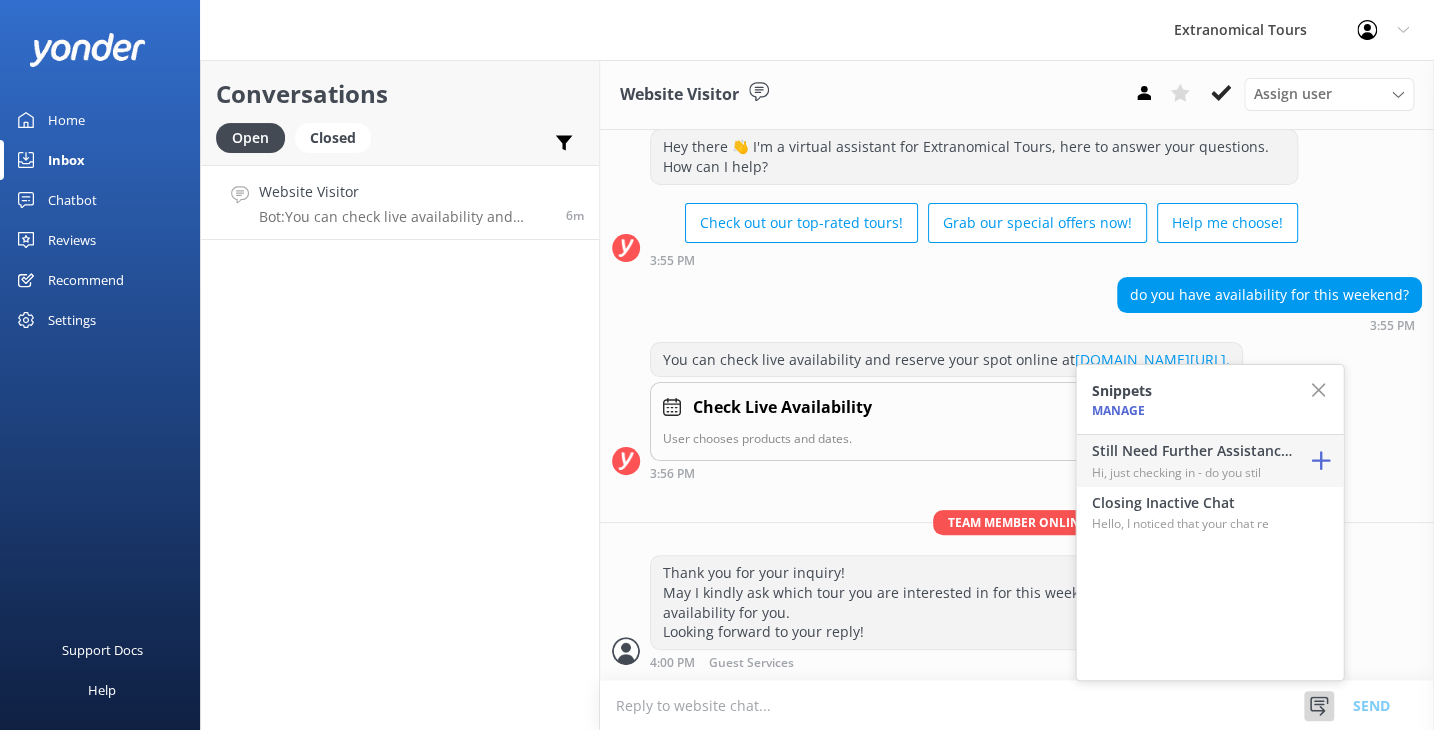 click on "Hi, just checking in - do you stil" at bounding box center (1191, 472) 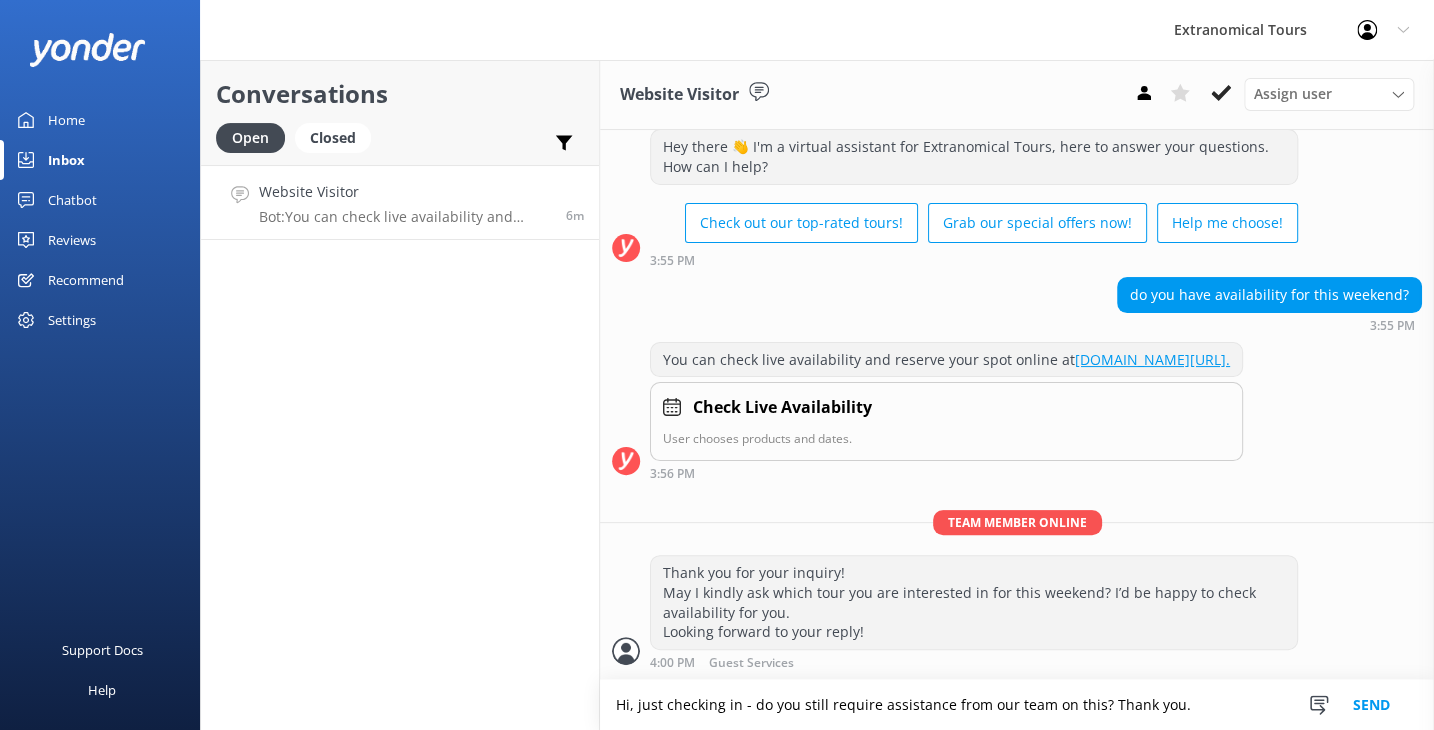 click on "Send" at bounding box center [1371, 705] 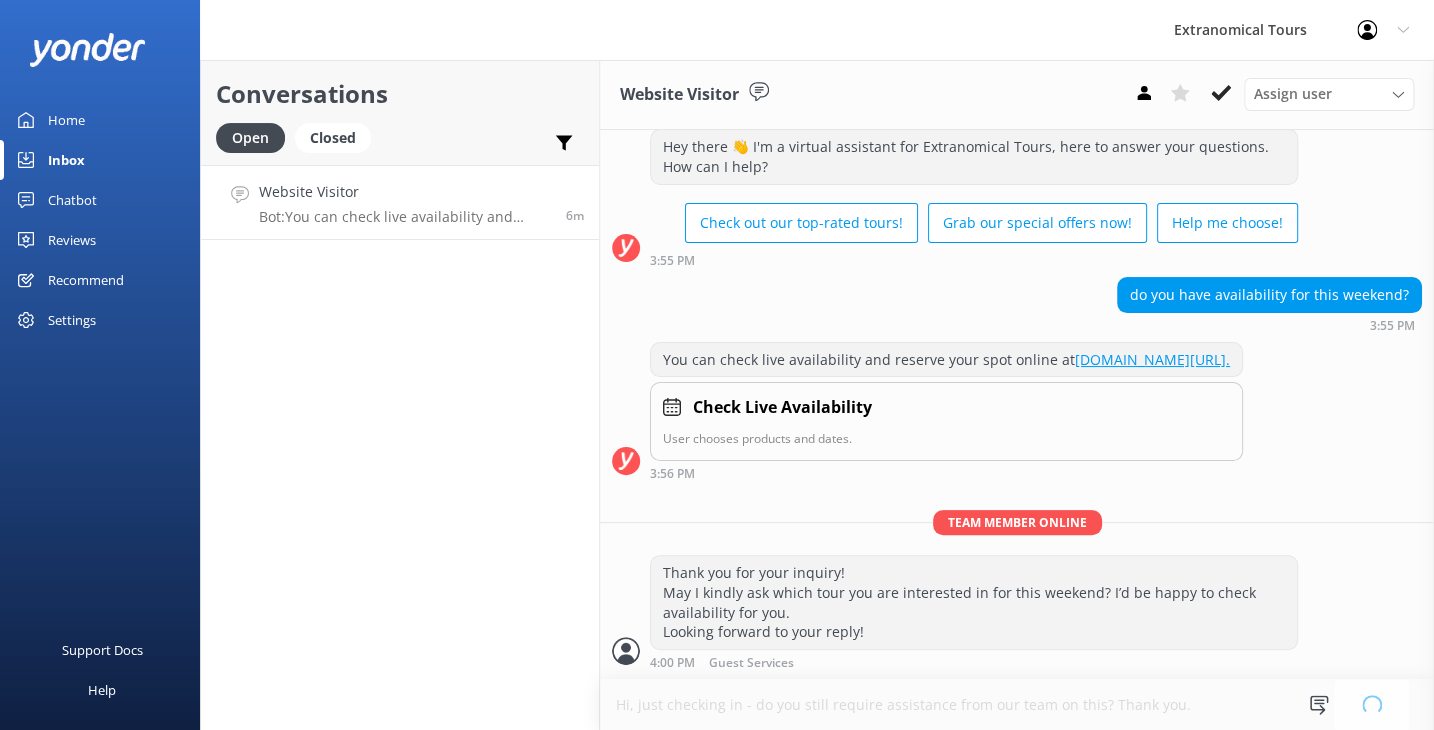 type 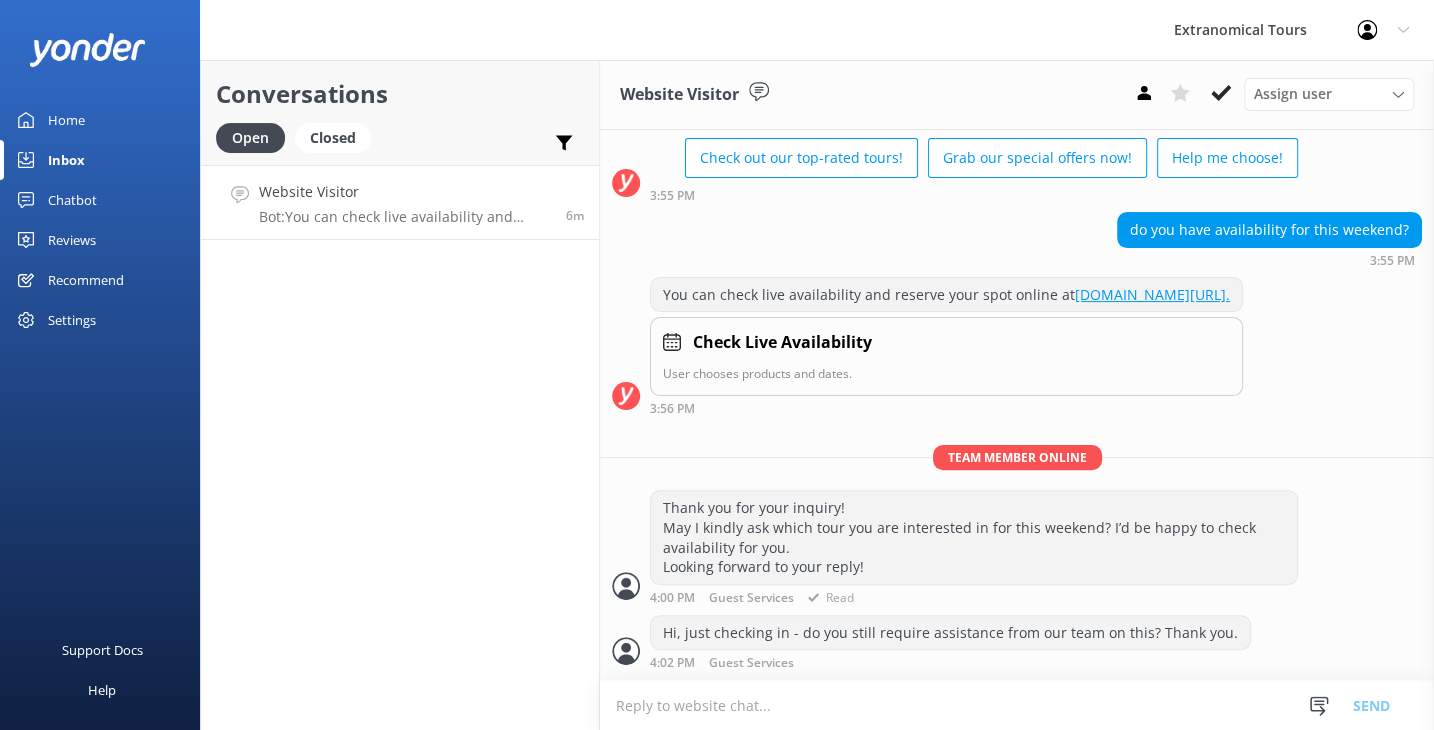 scroll, scrollTop: 135, scrollLeft: 0, axis: vertical 